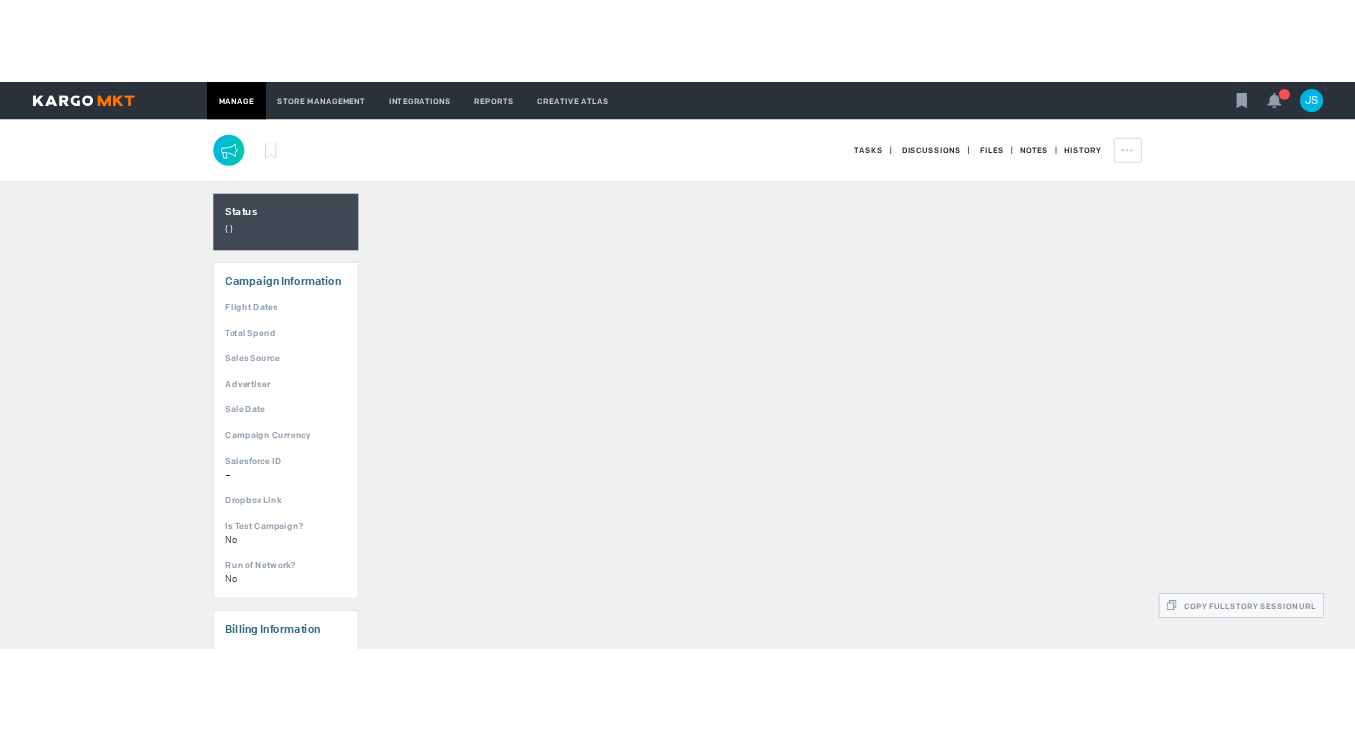 scroll, scrollTop: 0, scrollLeft: 0, axis: both 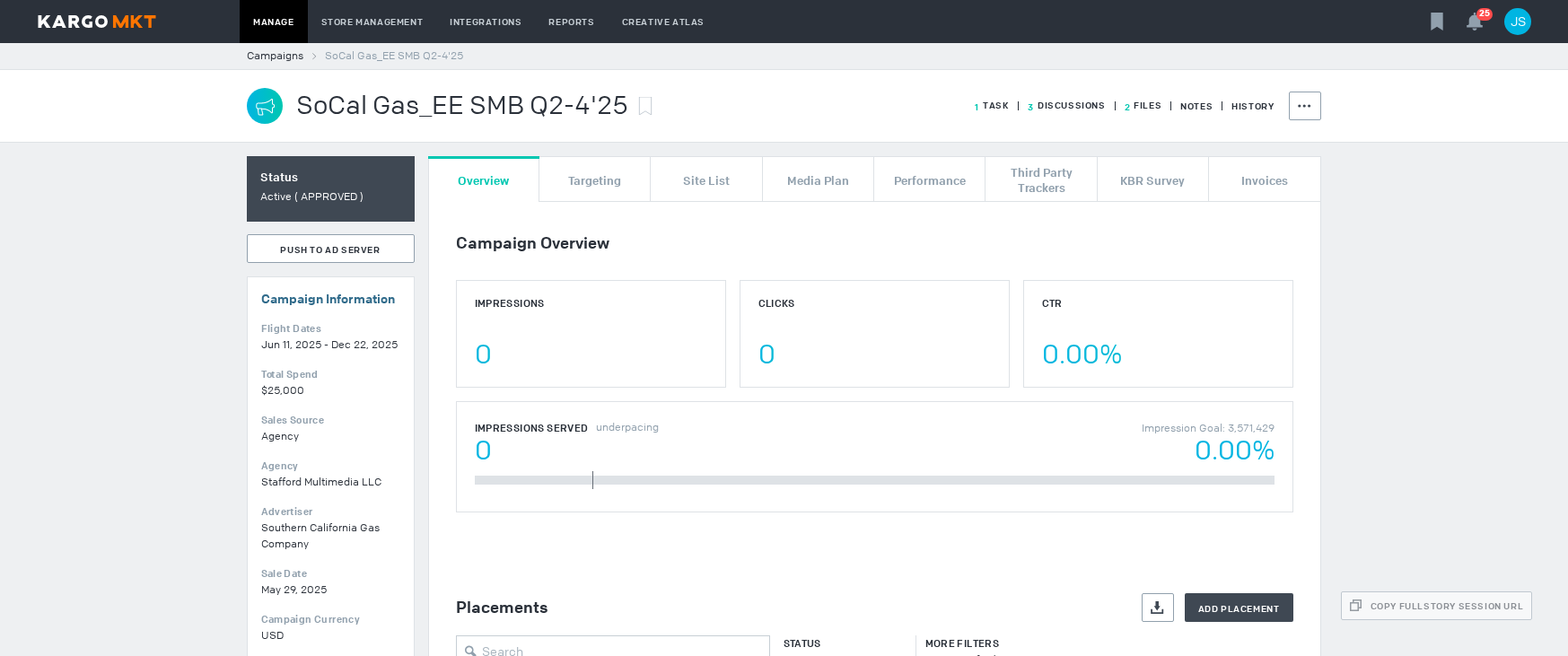 click on "3 Discussions" at bounding box center [1056, 106] 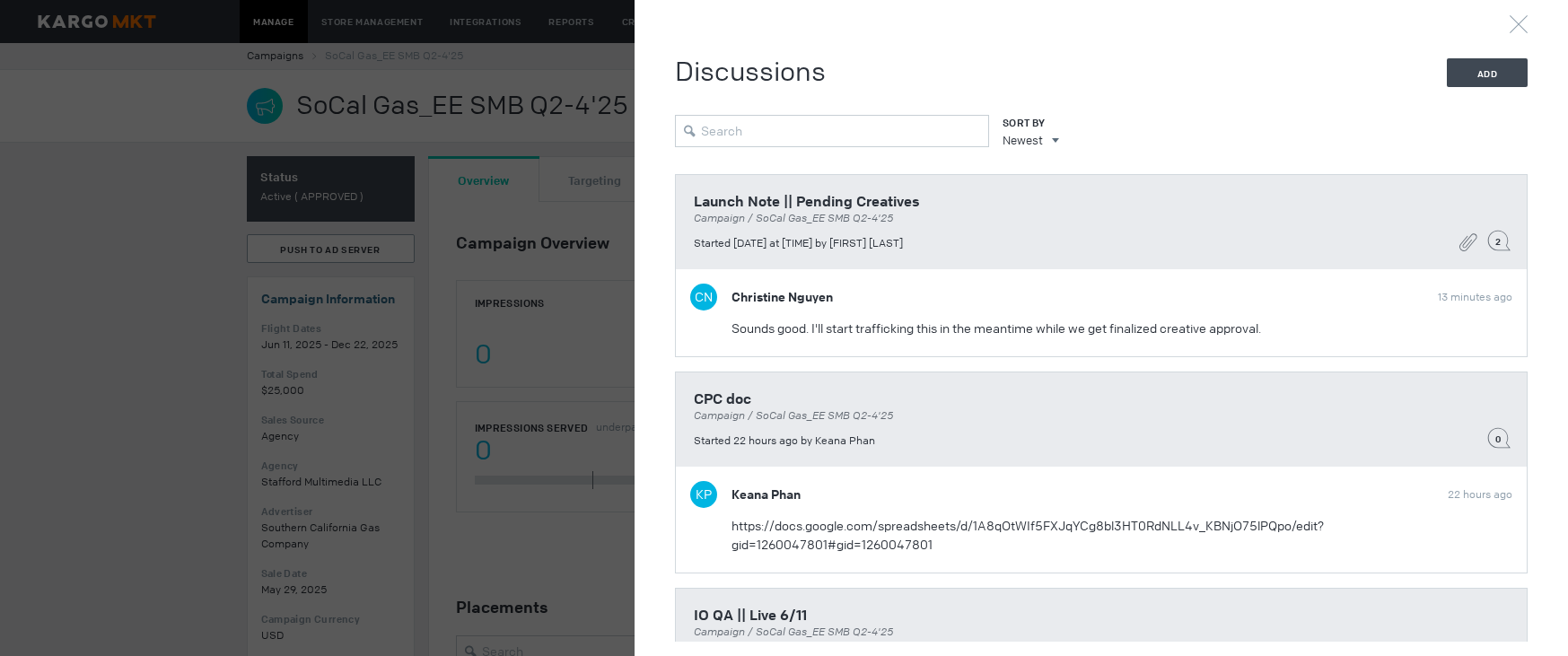 click at bounding box center [1519, 24] 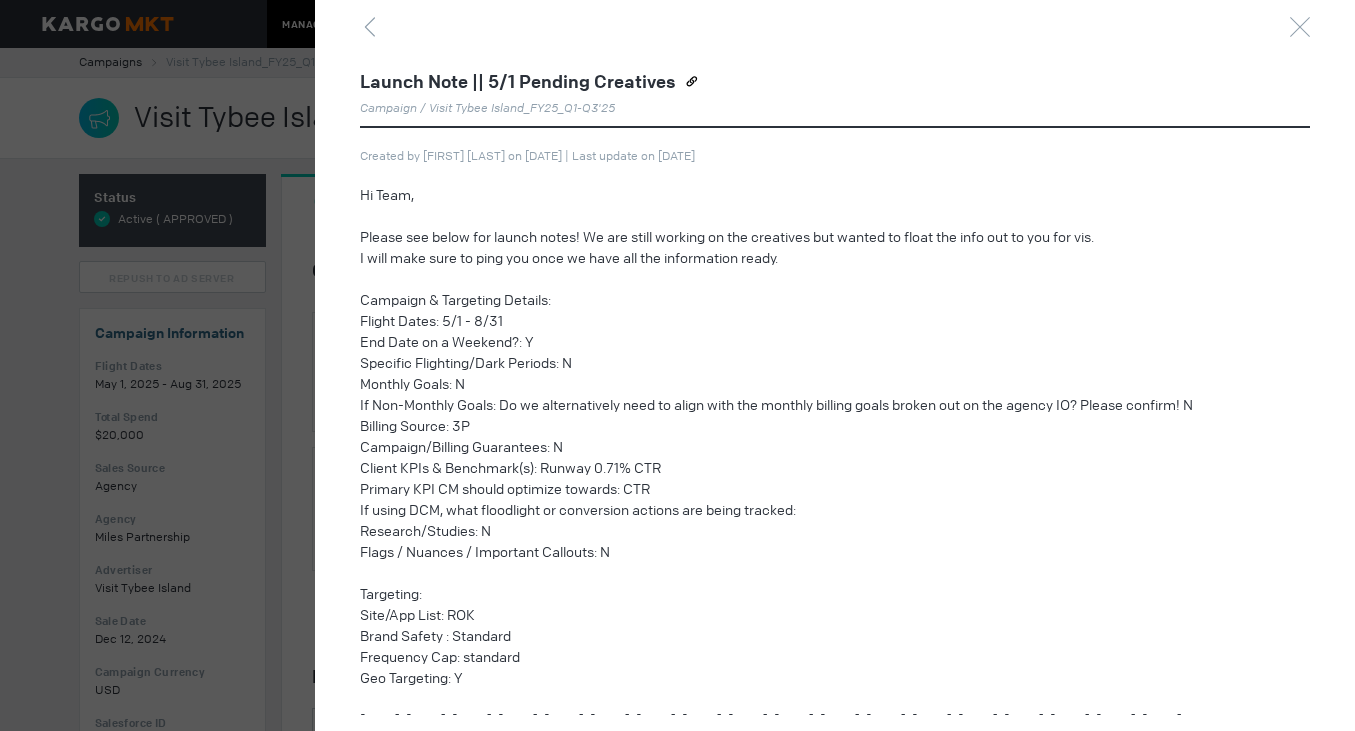 scroll, scrollTop: 0, scrollLeft: 0, axis: both 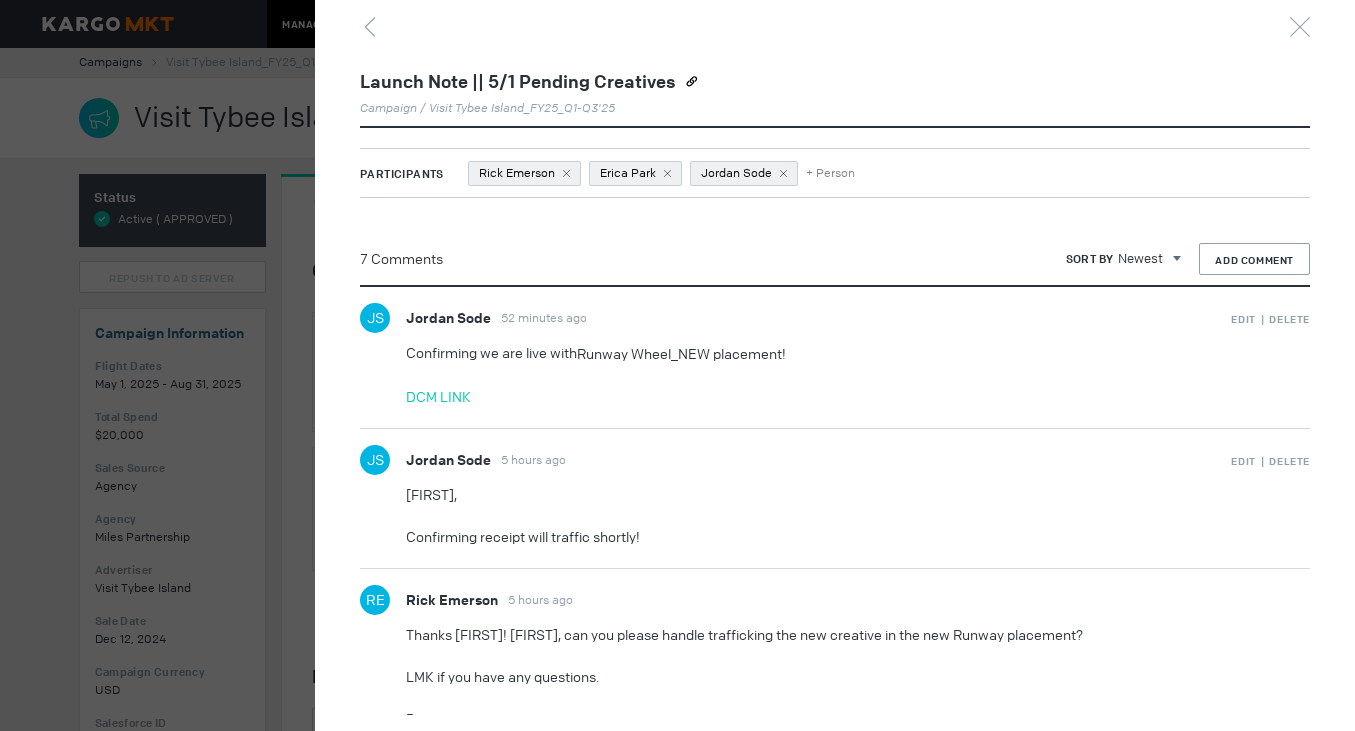 click at bounding box center (677, 365) 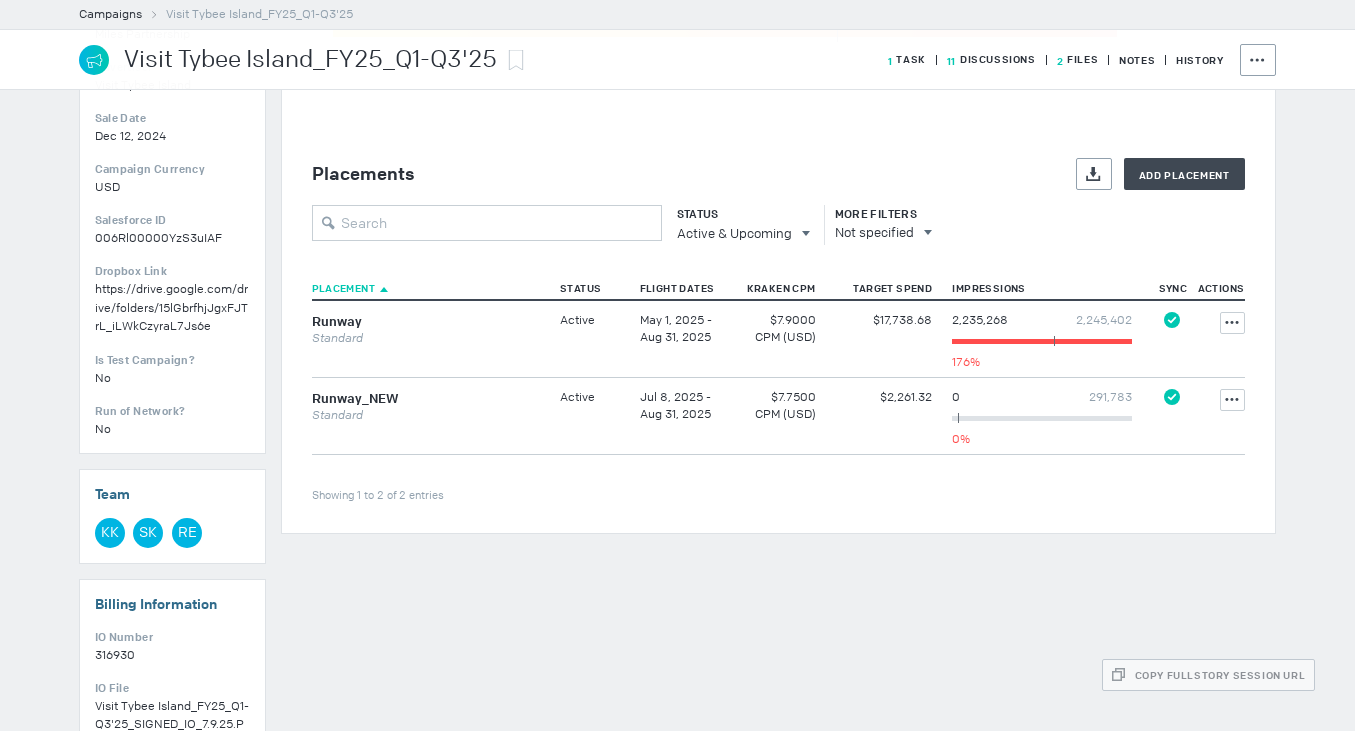 scroll, scrollTop: 550, scrollLeft: 0, axis: vertical 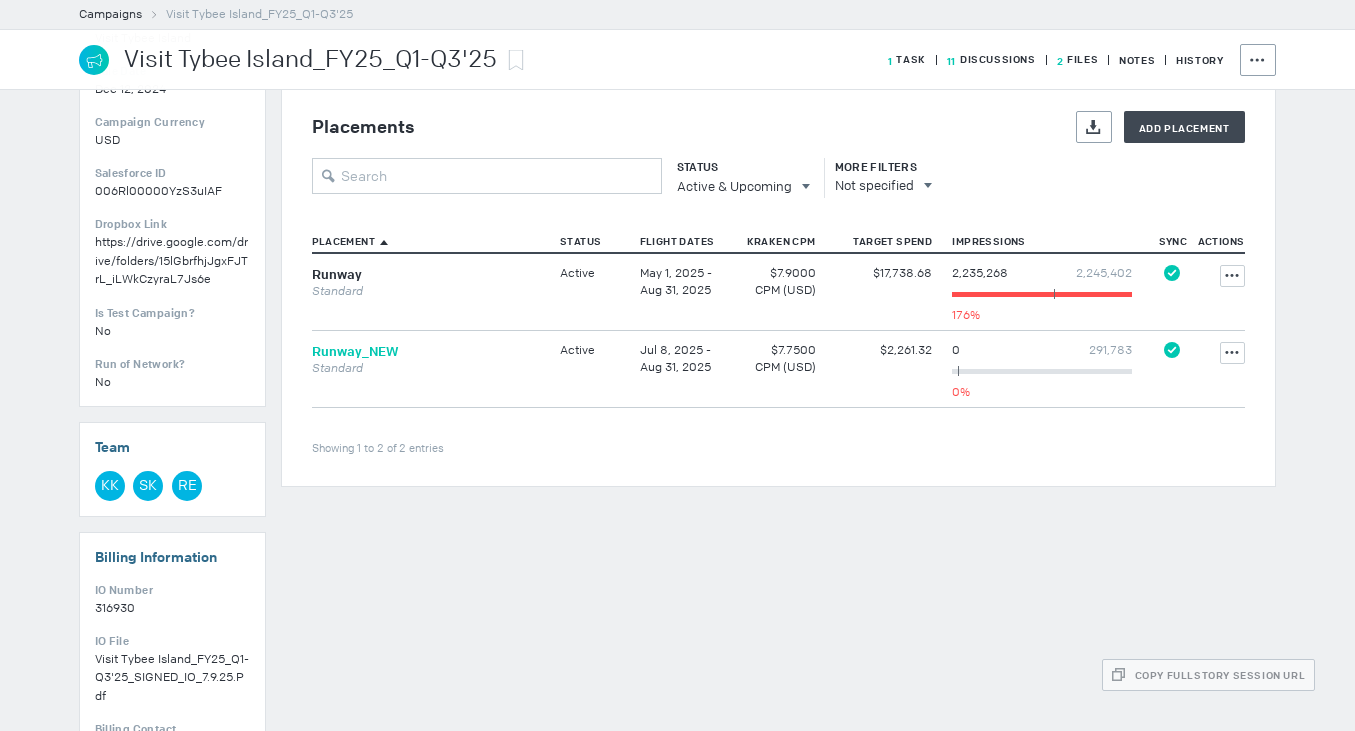click on "Runway_NEW" at bounding box center [355, 351] 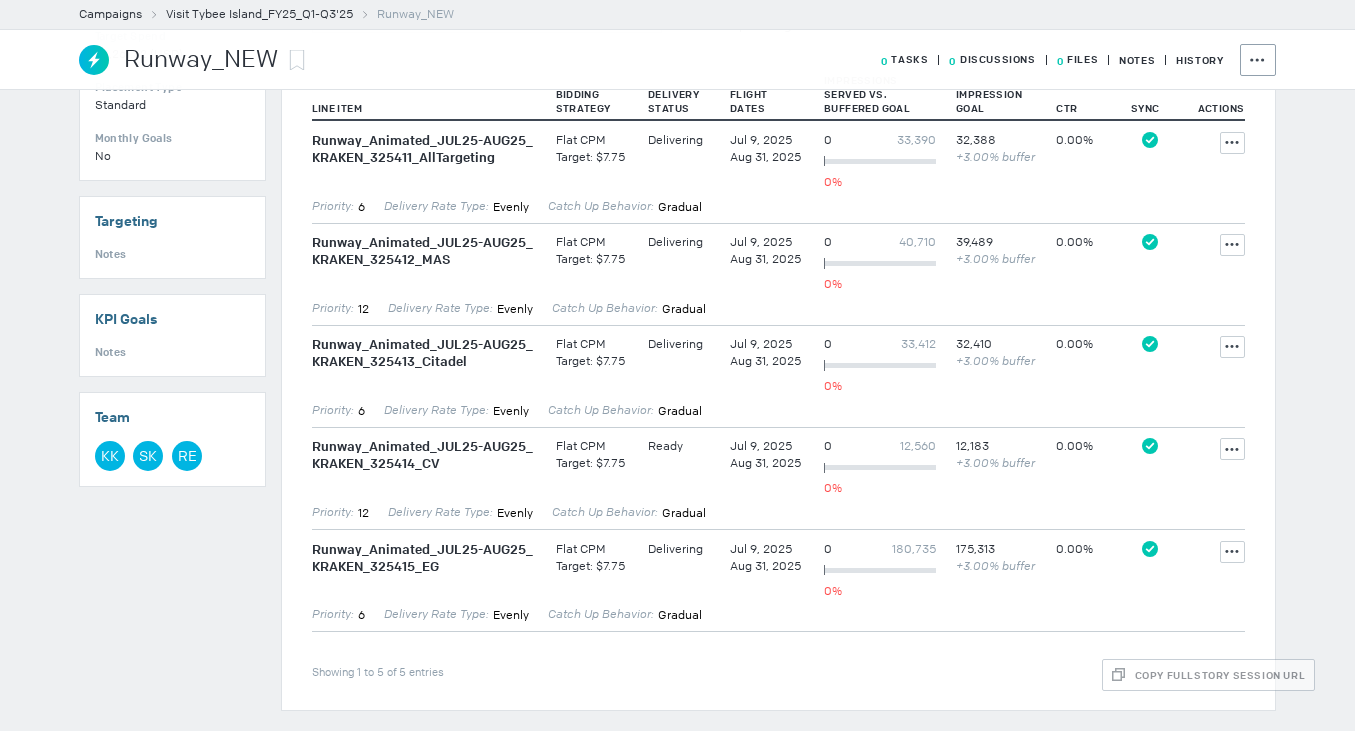 scroll, scrollTop: 634, scrollLeft: 0, axis: vertical 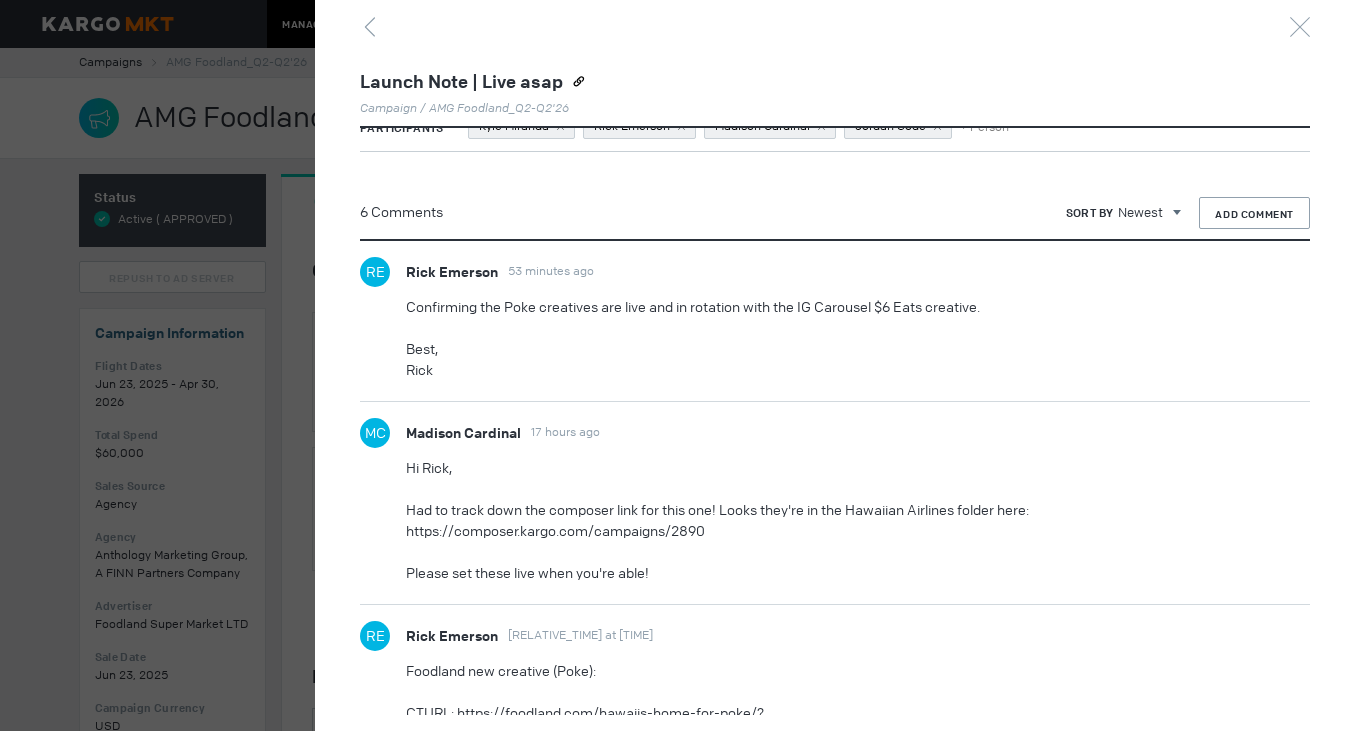 click on "Had to track down the composer link for this one! Looks they're in the Hawaiian Airlines folder here: https://composer.kargo.com/campaigns/2890" at bounding box center (813, 349) 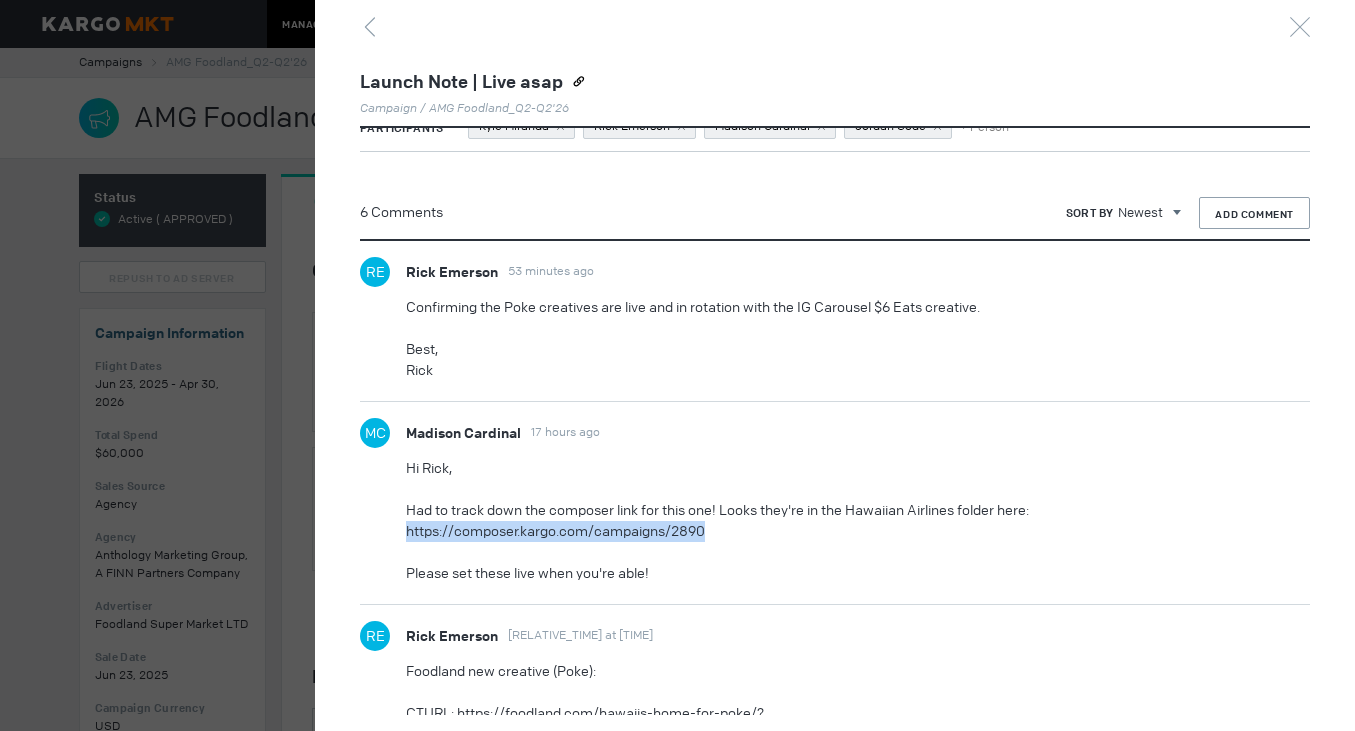 drag, startPoint x: 710, startPoint y: 529, endPoint x: 400, endPoint y: 531, distance: 310.00644 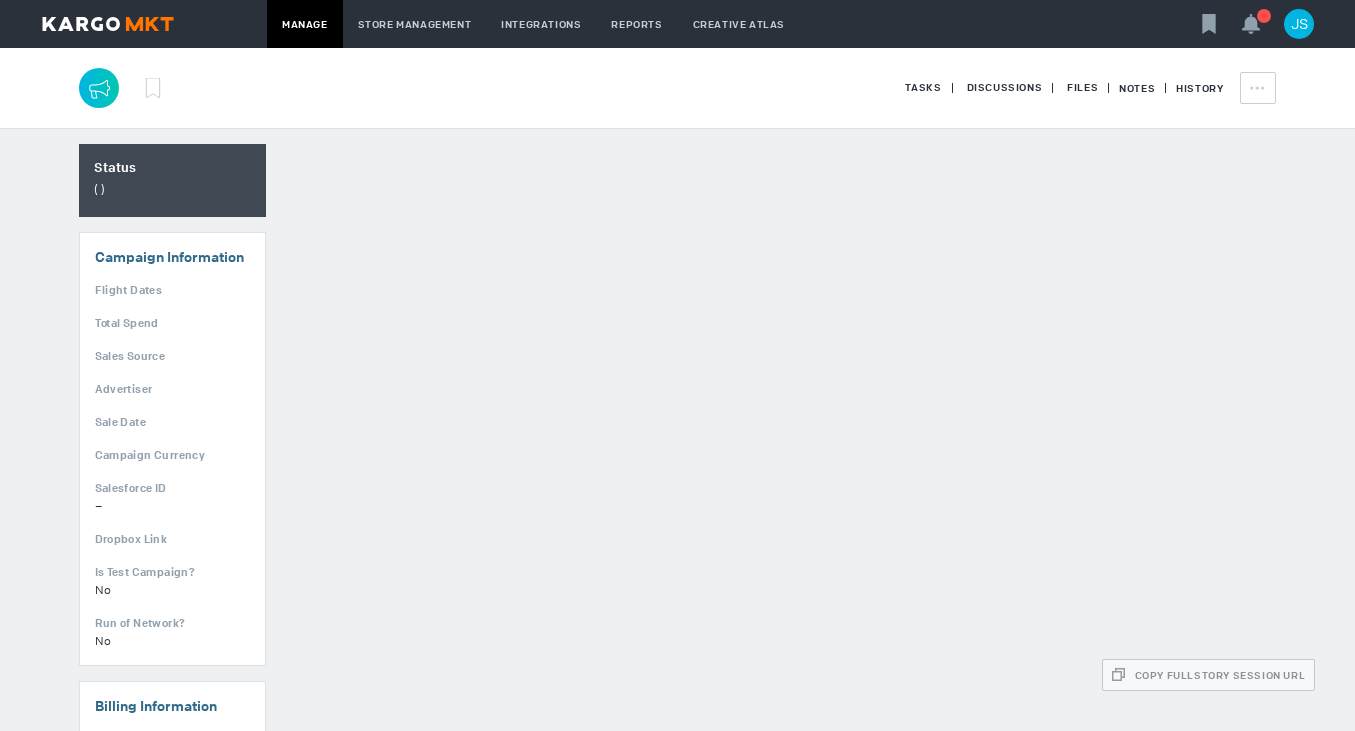 scroll, scrollTop: 0, scrollLeft: 0, axis: both 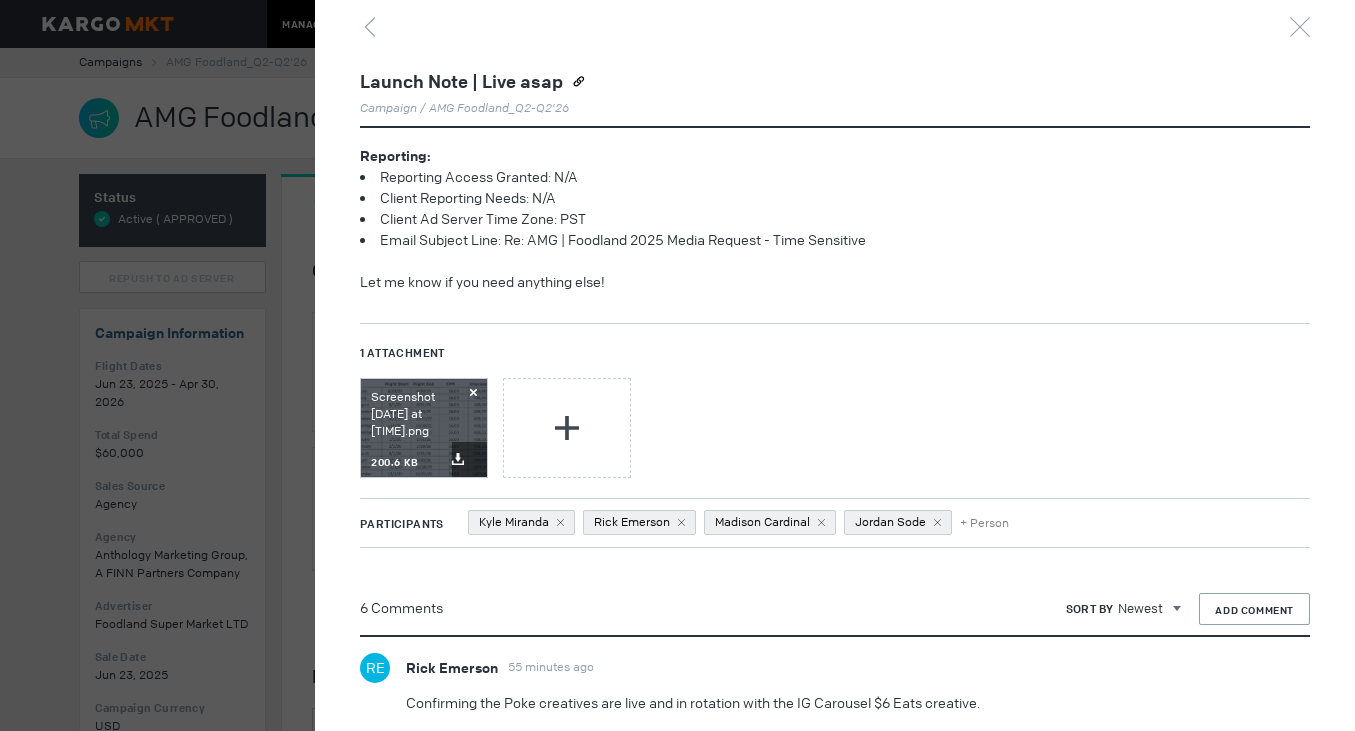 click on "Download Screenshot 2025-06-23 at 2.52.56 PM .png Screenshot 2025-06-23 at 2.52.56 PM.png 200.6 kB   Download" at bounding box center (424, 428) 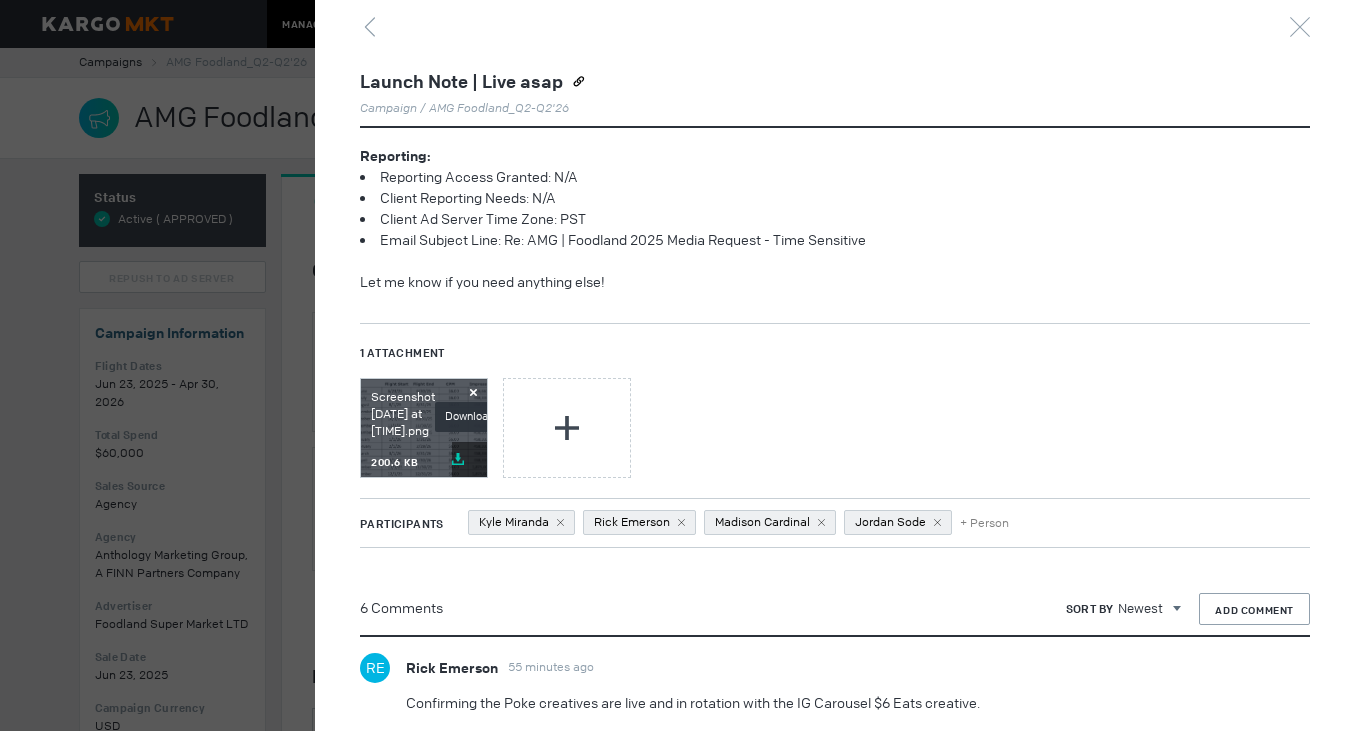 click on "Download" at bounding box center [469, 459] 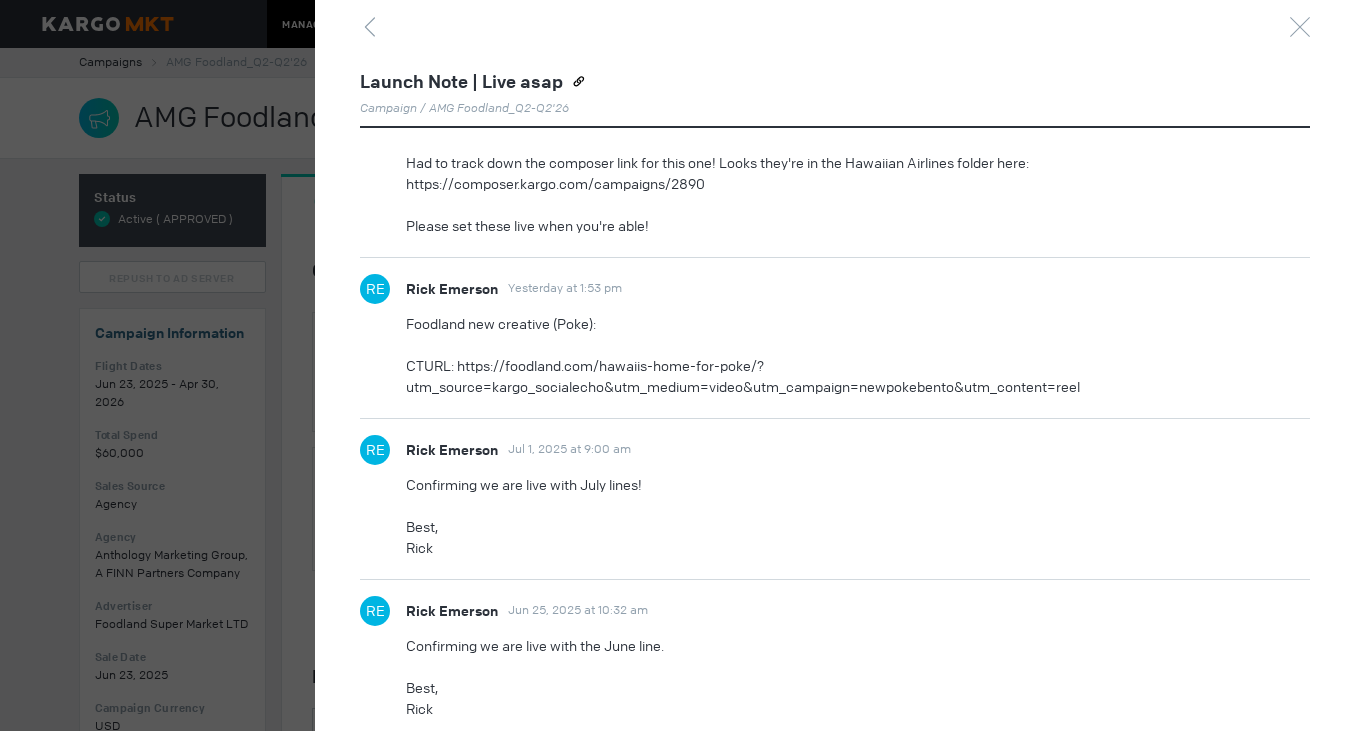 scroll, scrollTop: 1631, scrollLeft: 0, axis: vertical 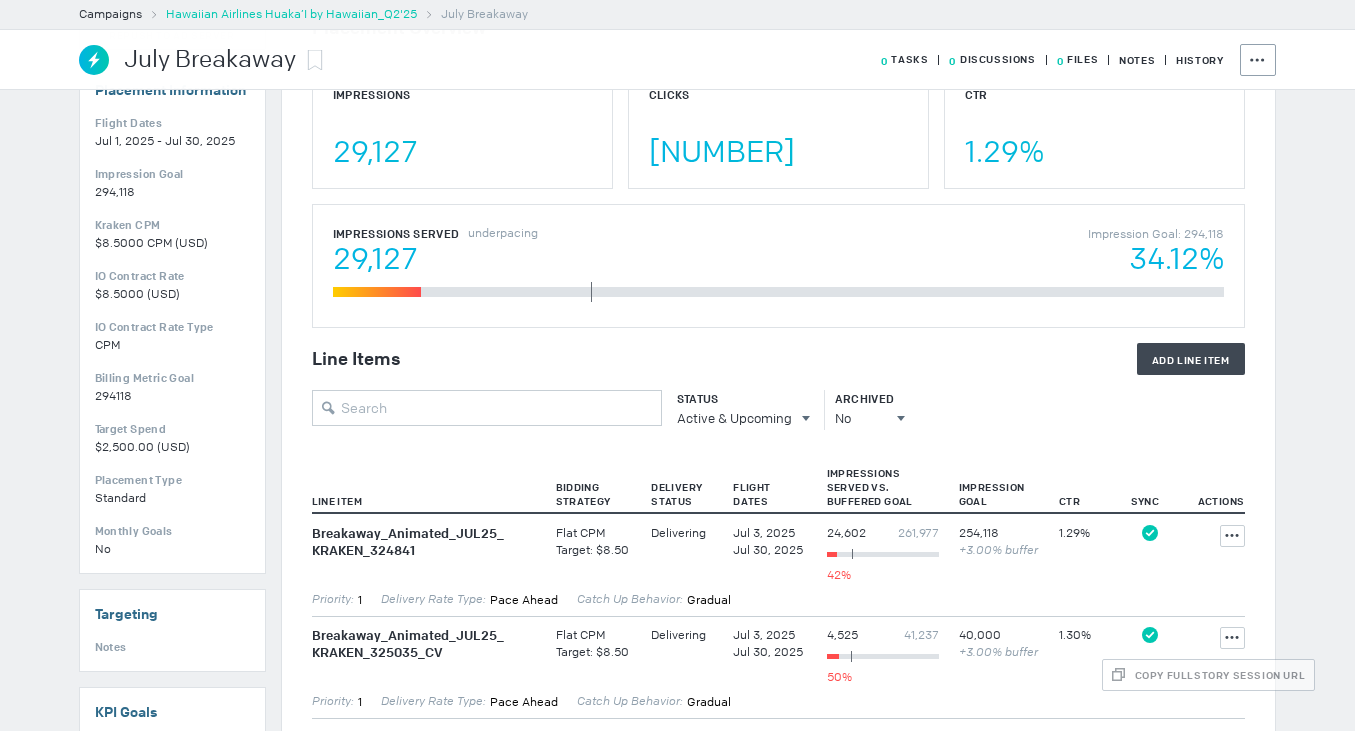 click on "Hawaiian Airlines Huaka’I by Hawaiian_Q2'25" at bounding box center [291, 14] 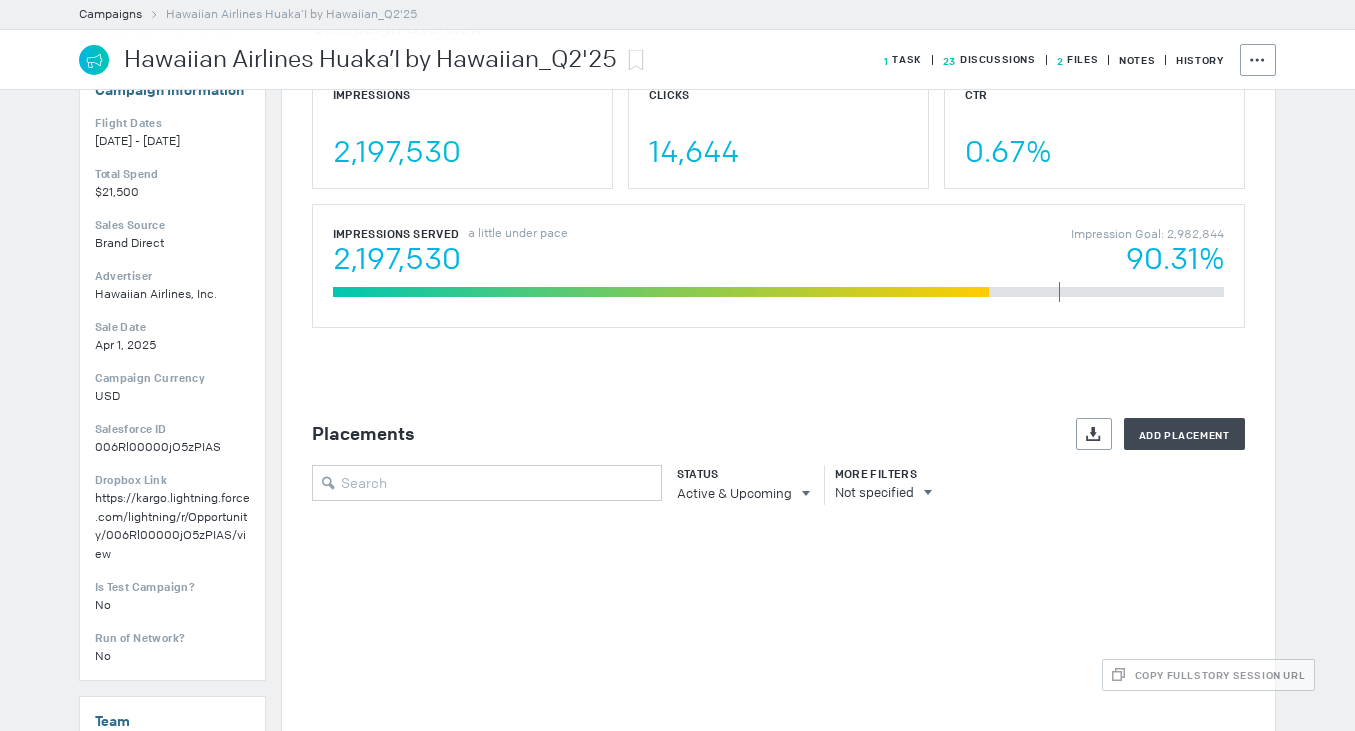 scroll, scrollTop: 584, scrollLeft: 0, axis: vertical 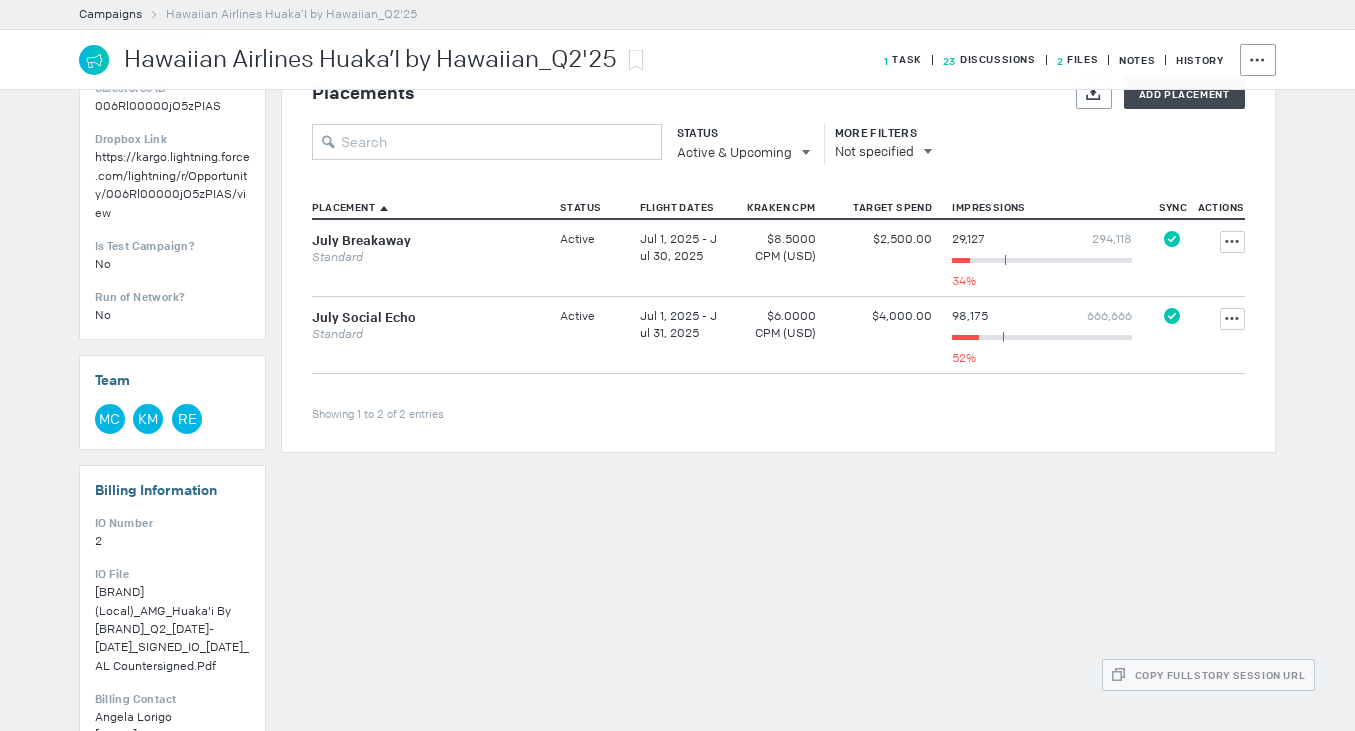 click on "23 Discussions" at bounding box center [979, 60] 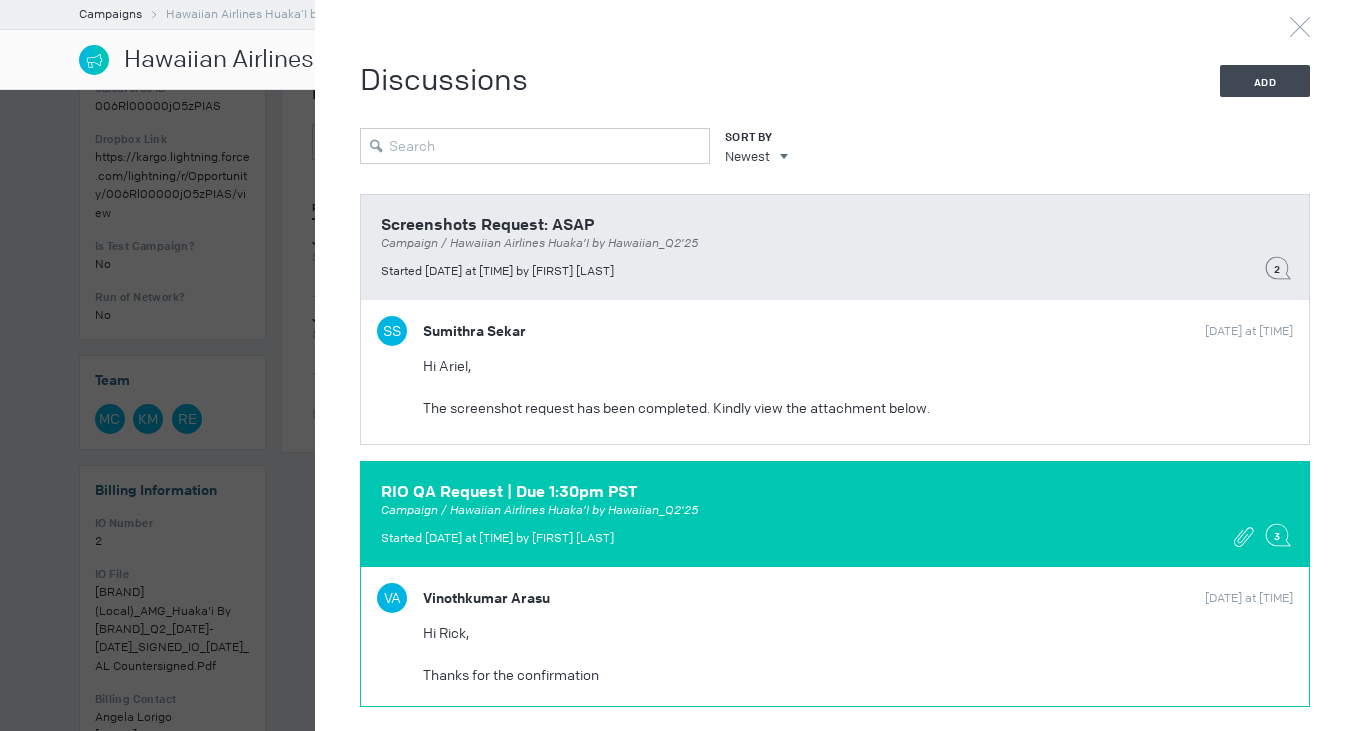 click on "VA [FIRST] [LAST]" at bounding box center (786, 331) 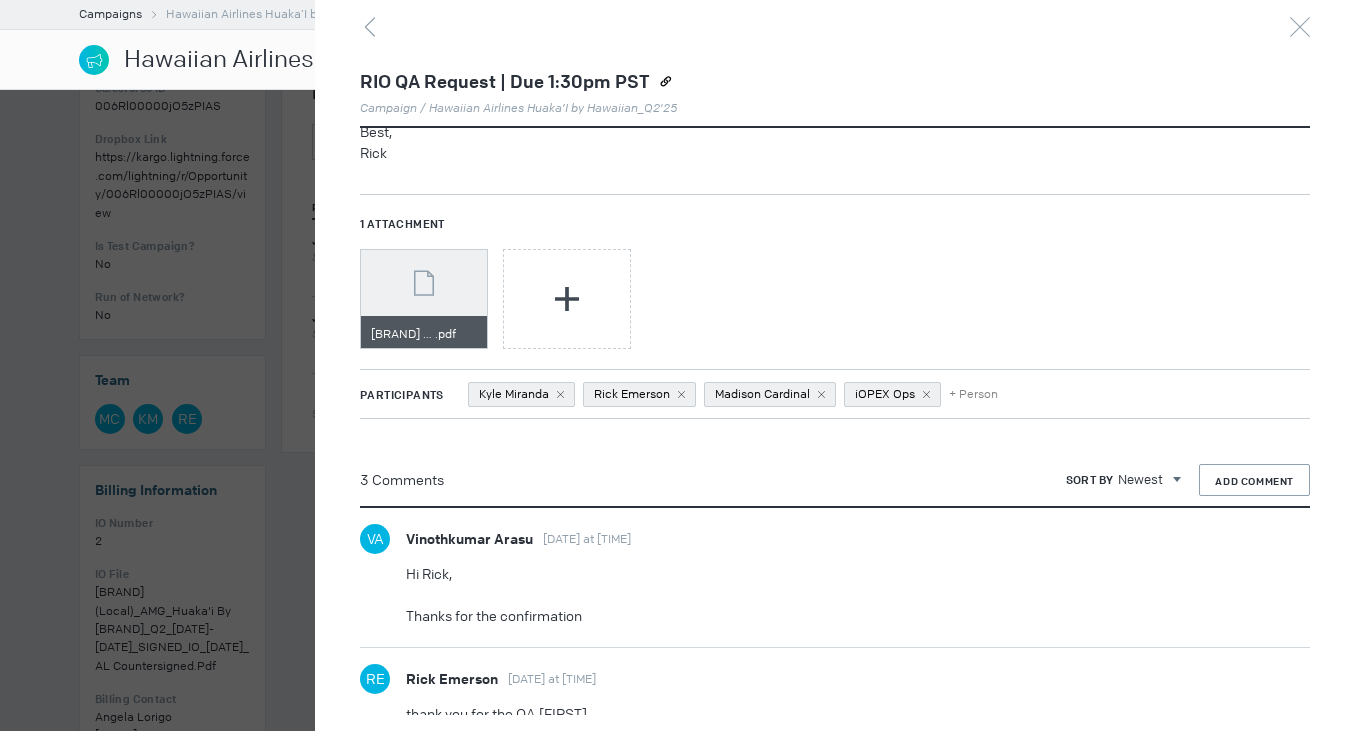 scroll, scrollTop: 138, scrollLeft: 0, axis: vertical 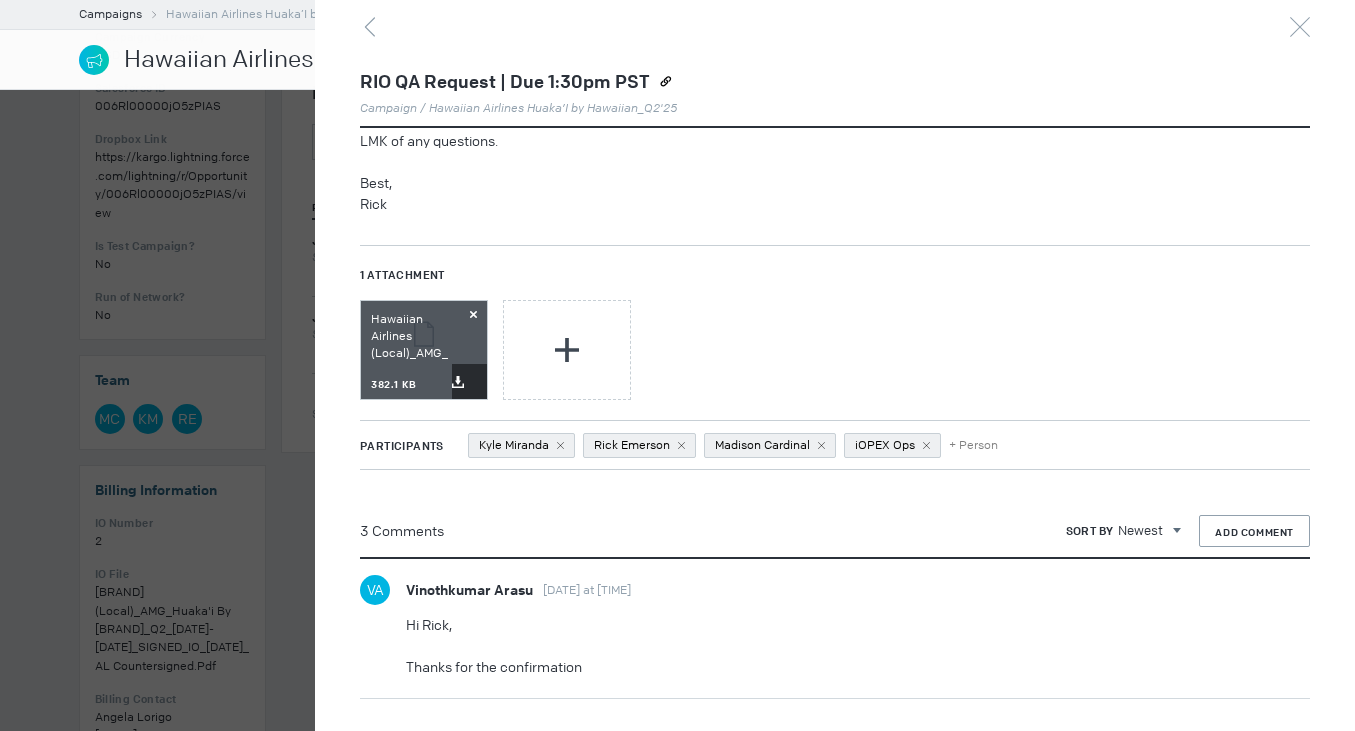 click on "Hawaiian Airlines (Local)_AMG_Huaka'i by Hawaiian_Q2_4-2-2025-7-30-2025_SIGNED_IO_7.3.25 (1).pdf" at bounding box center (413, 337) 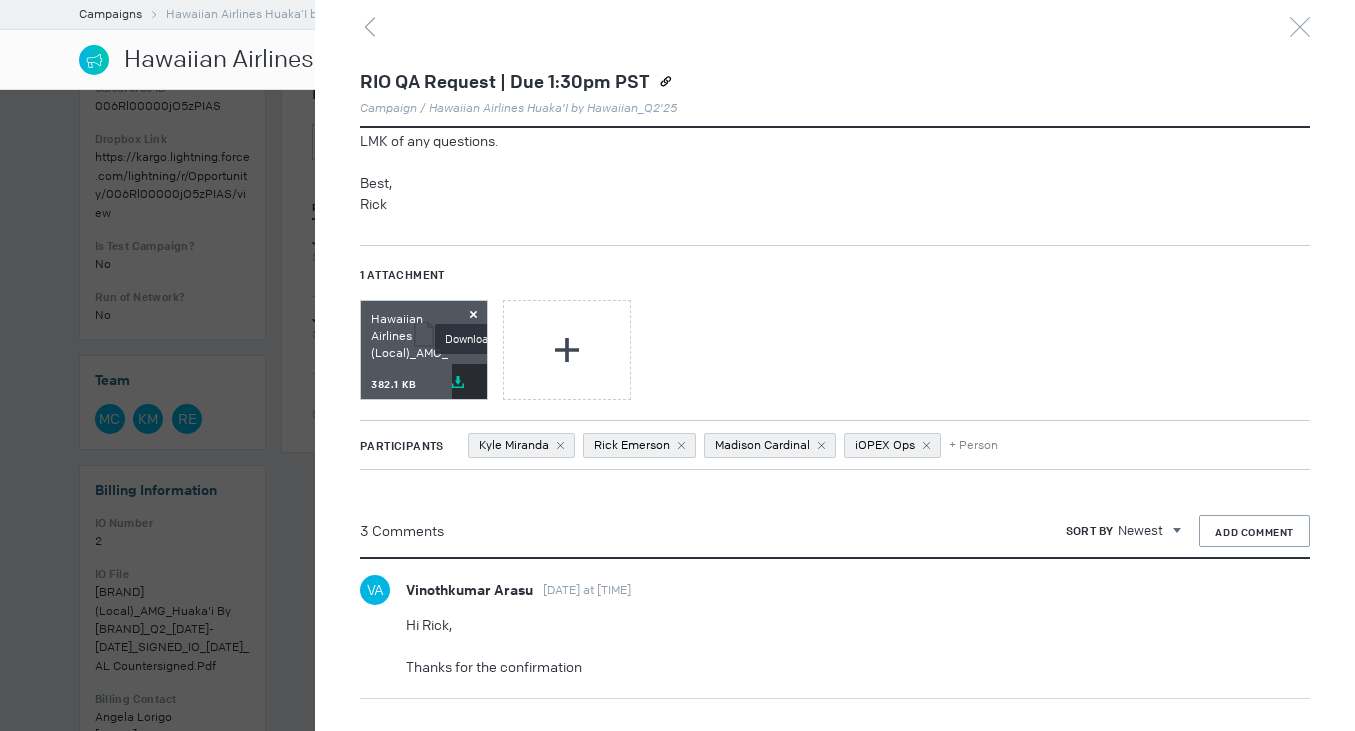 click on "Download" at bounding box center (469, 381) 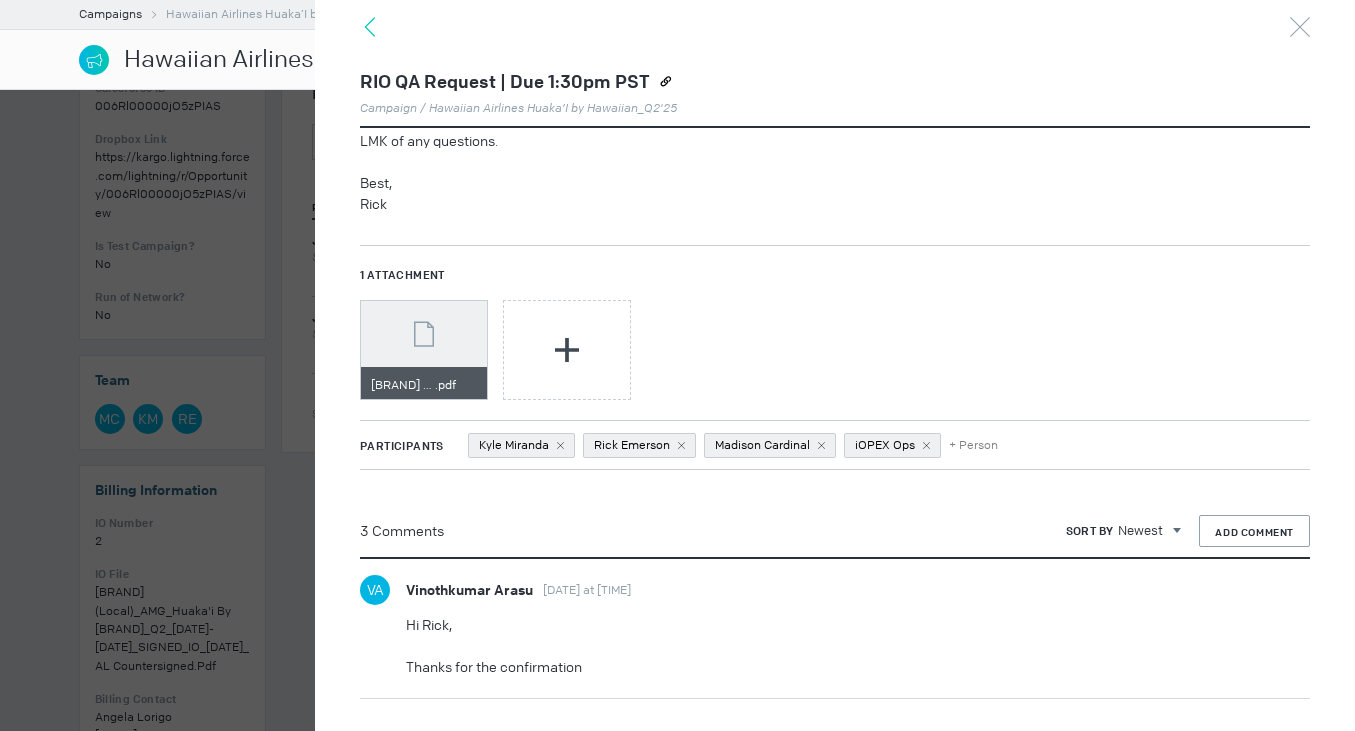 click at bounding box center [370, 27] 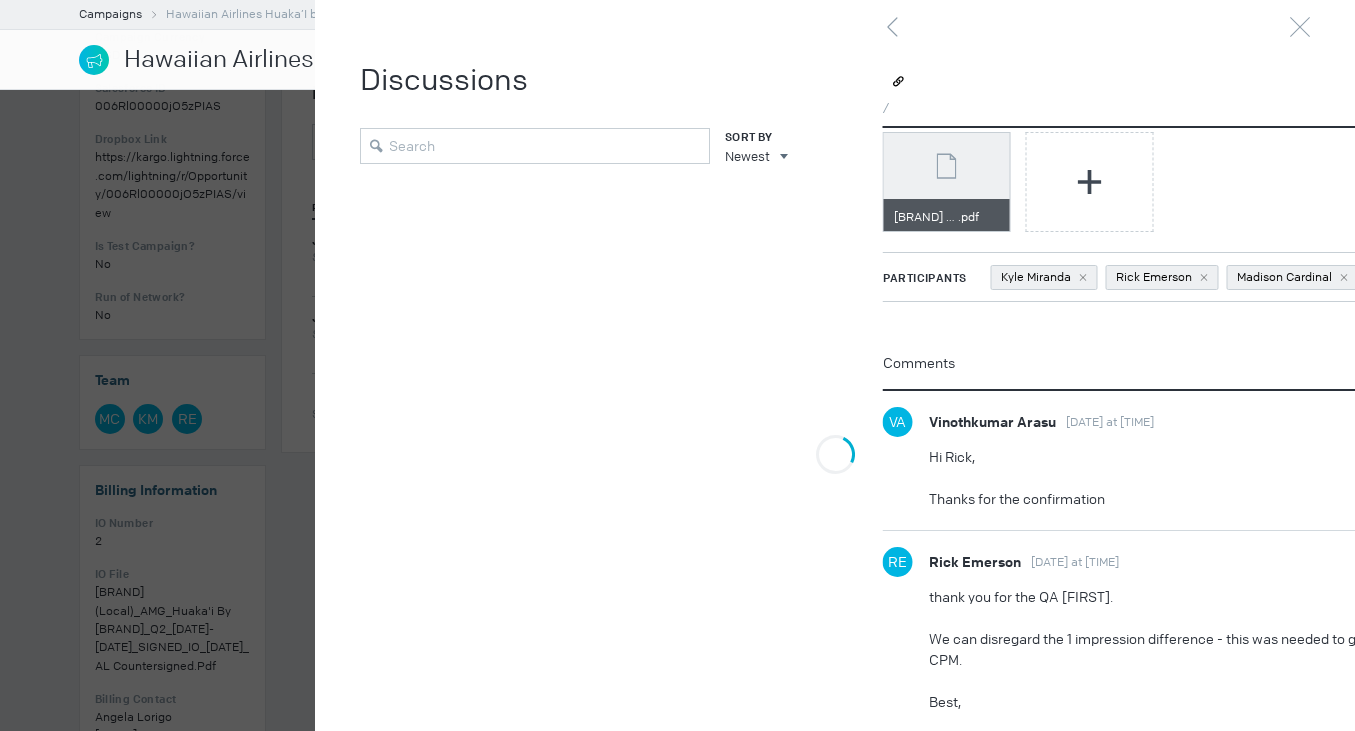 scroll, scrollTop: 0, scrollLeft: 0, axis: both 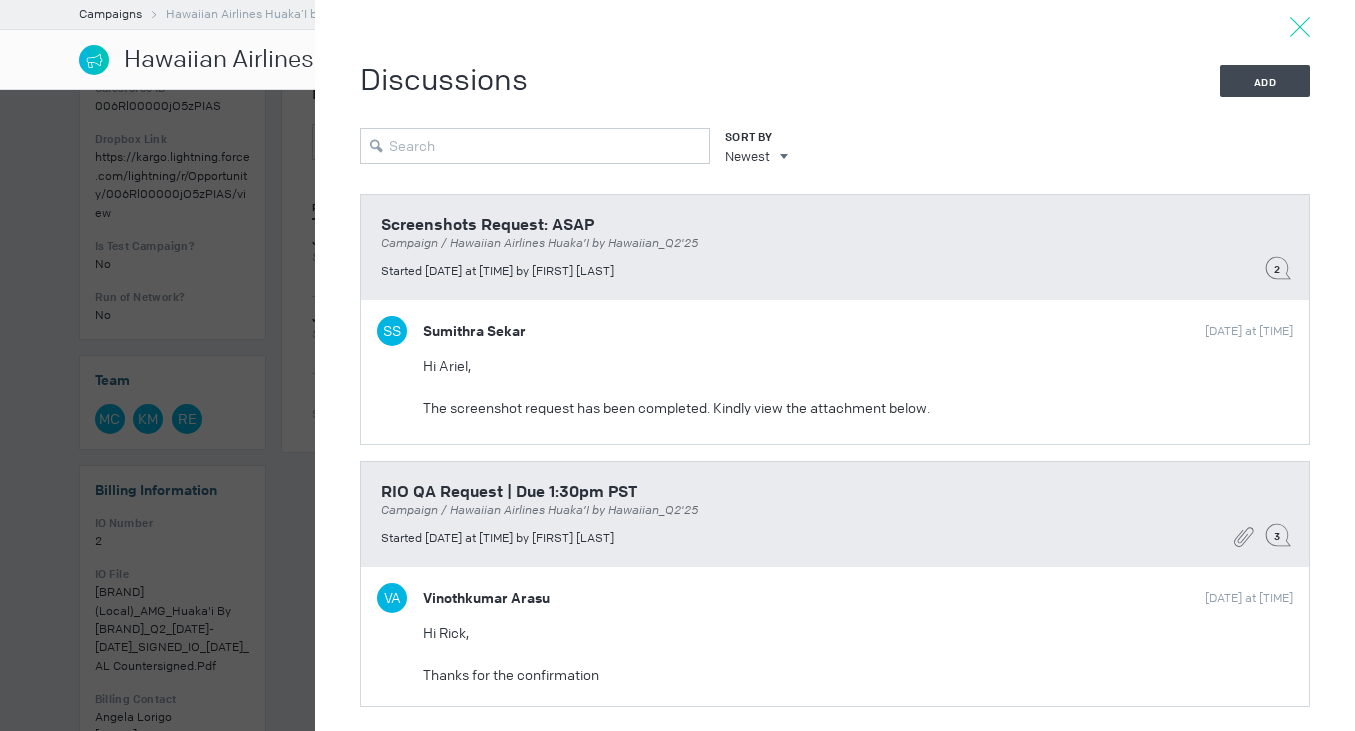 click at bounding box center [1300, 27] 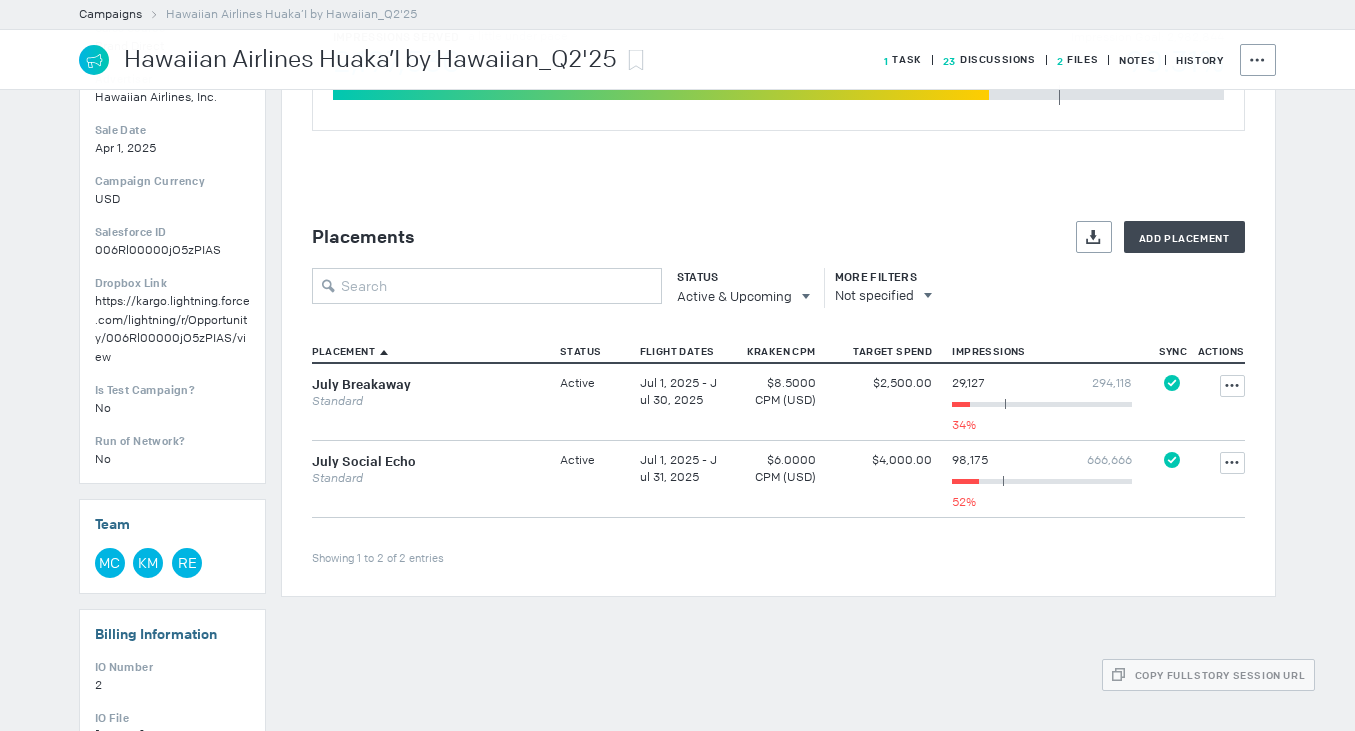 scroll, scrollTop: 429, scrollLeft: 0, axis: vertical 